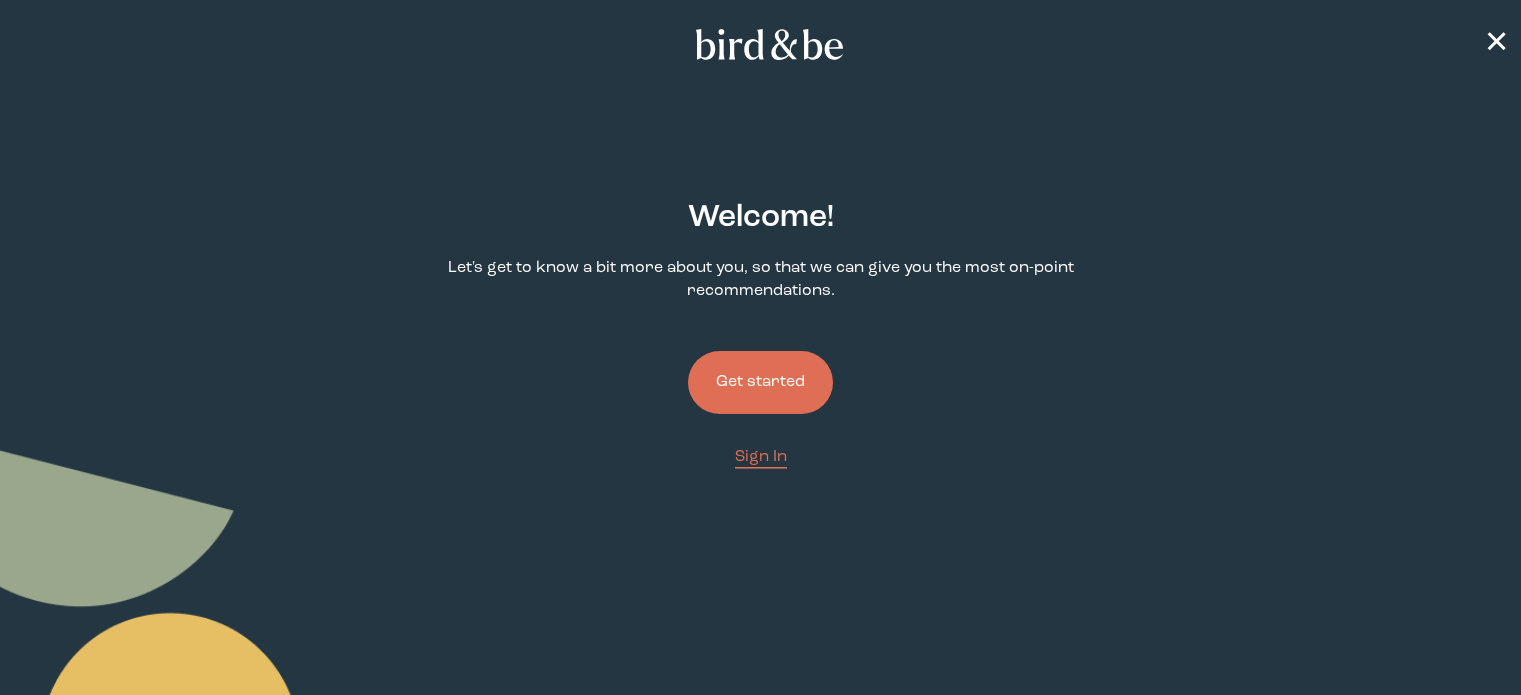 scroll, scrollTop: 0, scrollLeft: 0, axis: both 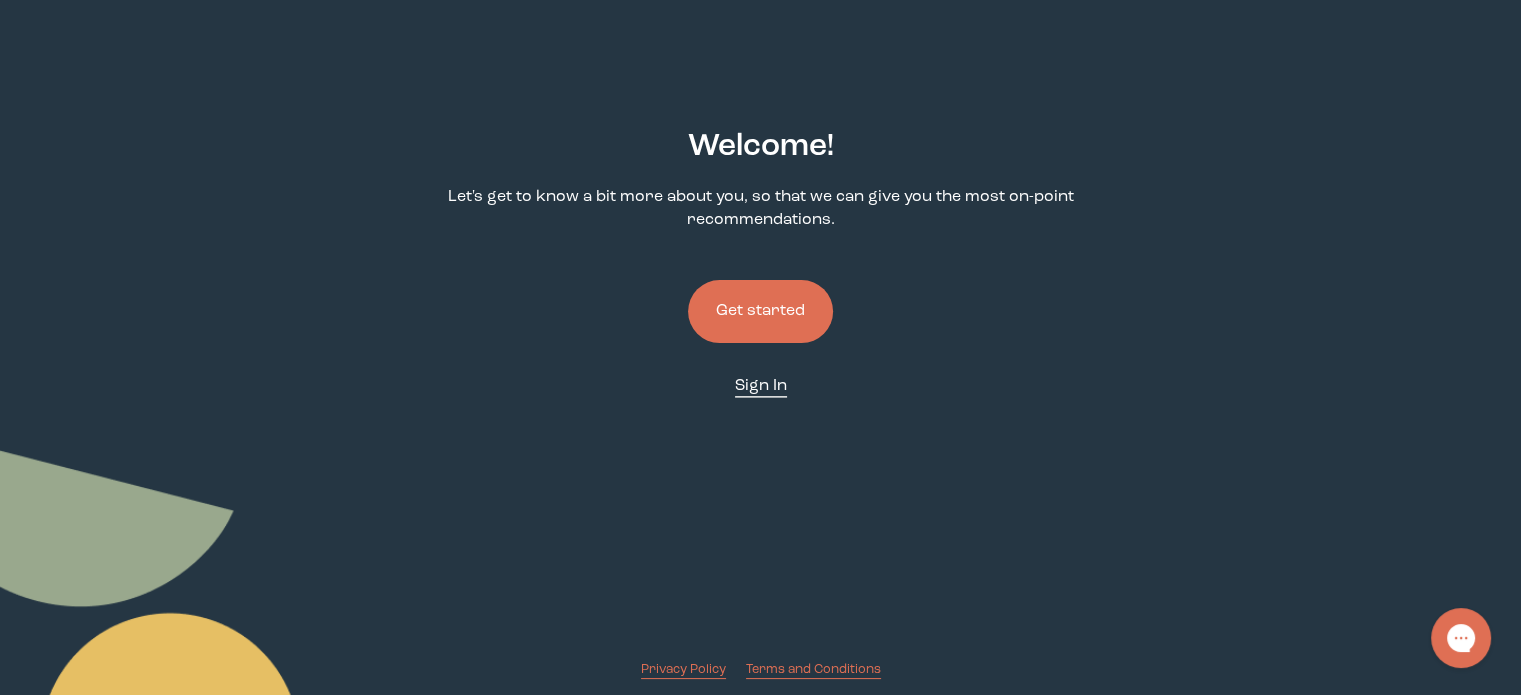 click on "Sign In" at bounding box center (761, 386) 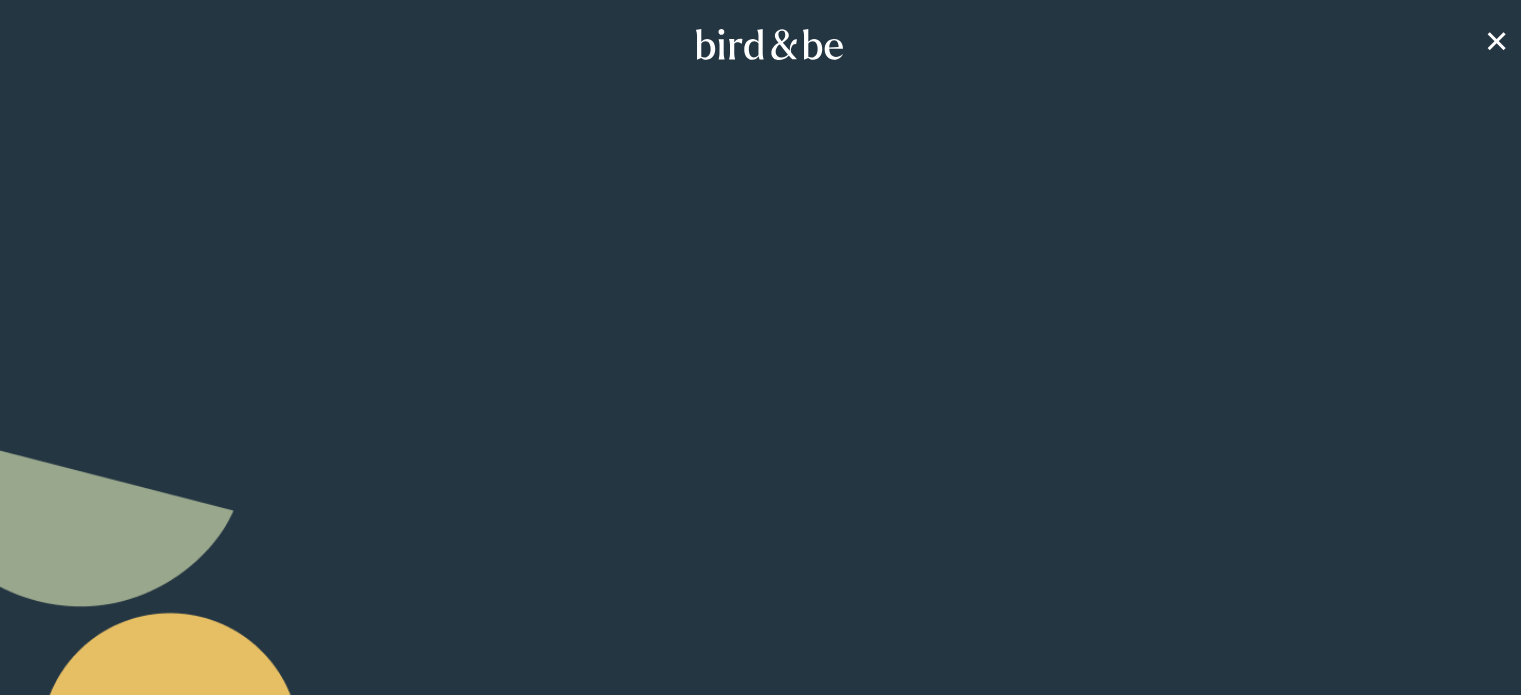 scroll, scrollTop: 71, scrollLeft: 0, axis: vertical 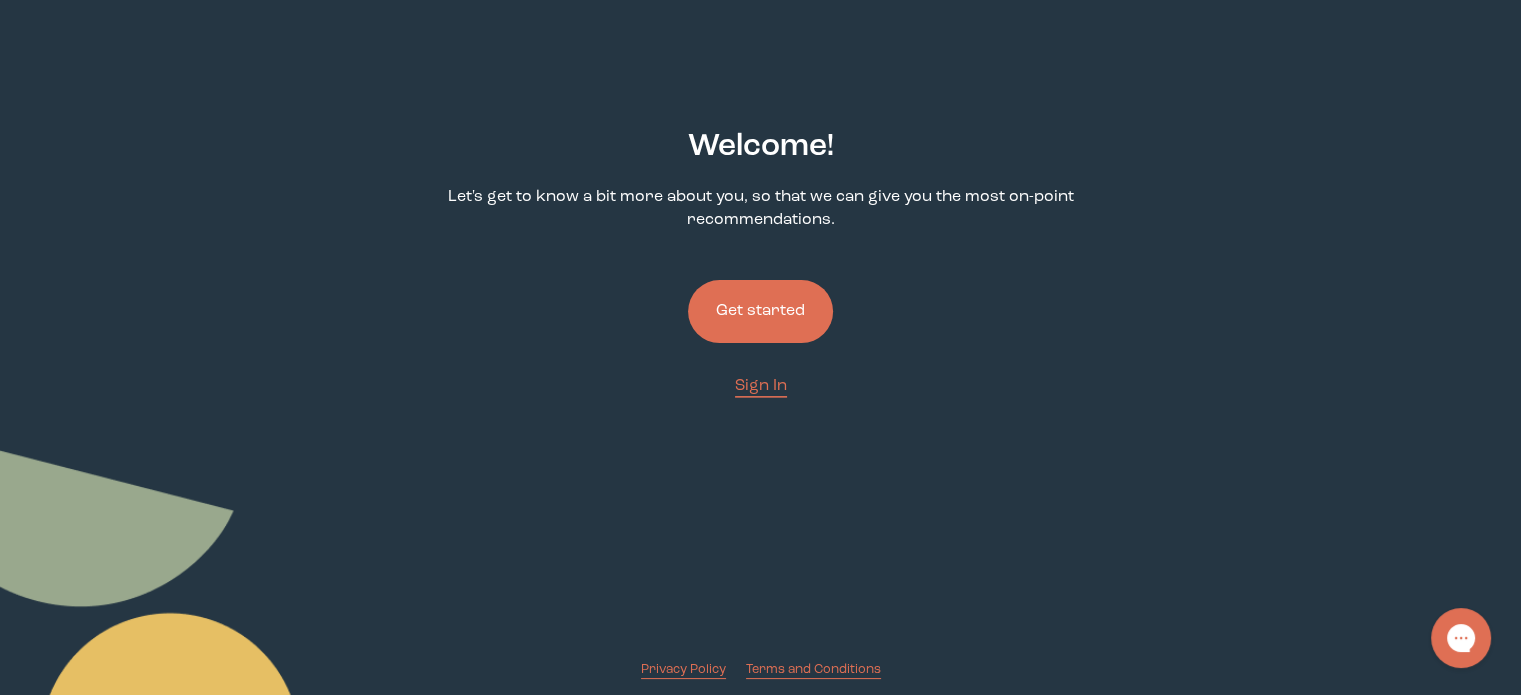 click on "Get started" at bounding box center [760, 311] 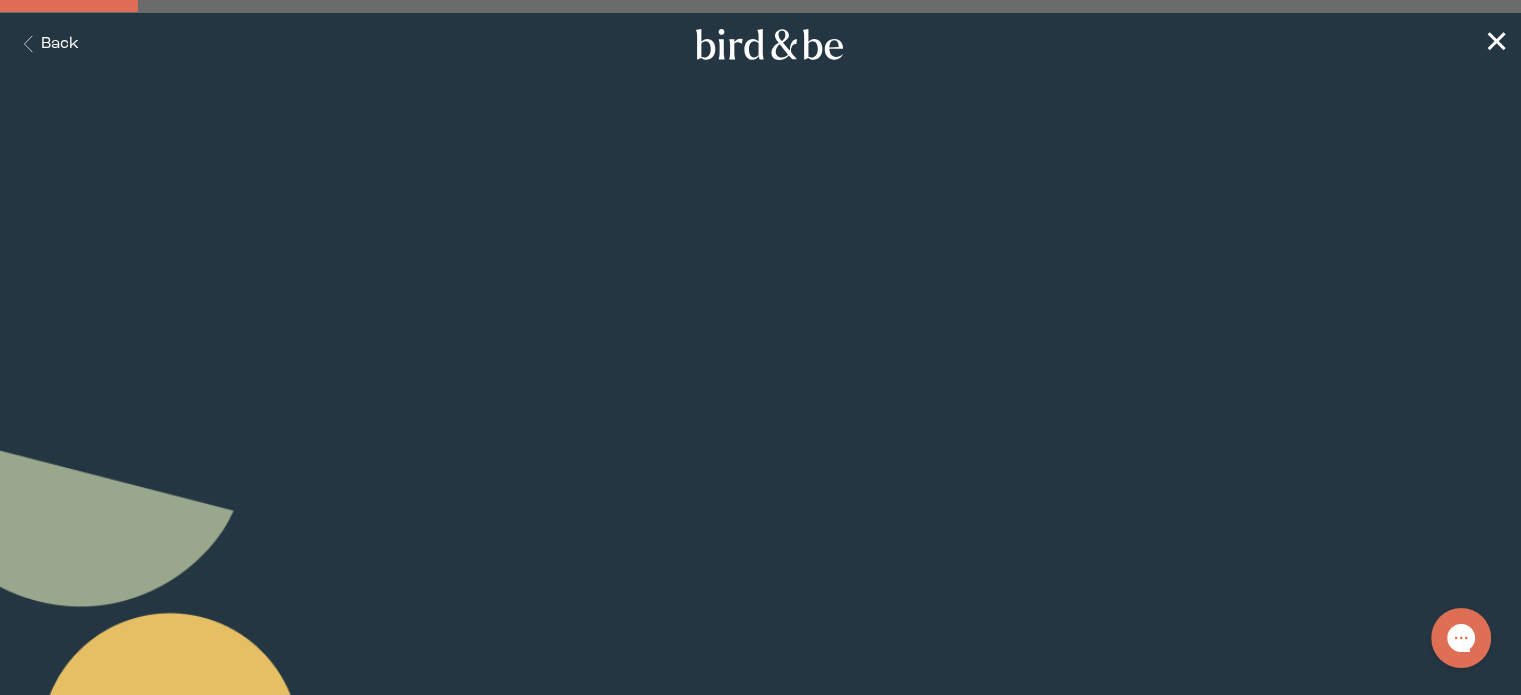scroll, scrollTop: 0, scrollLeft: 0, axis: both 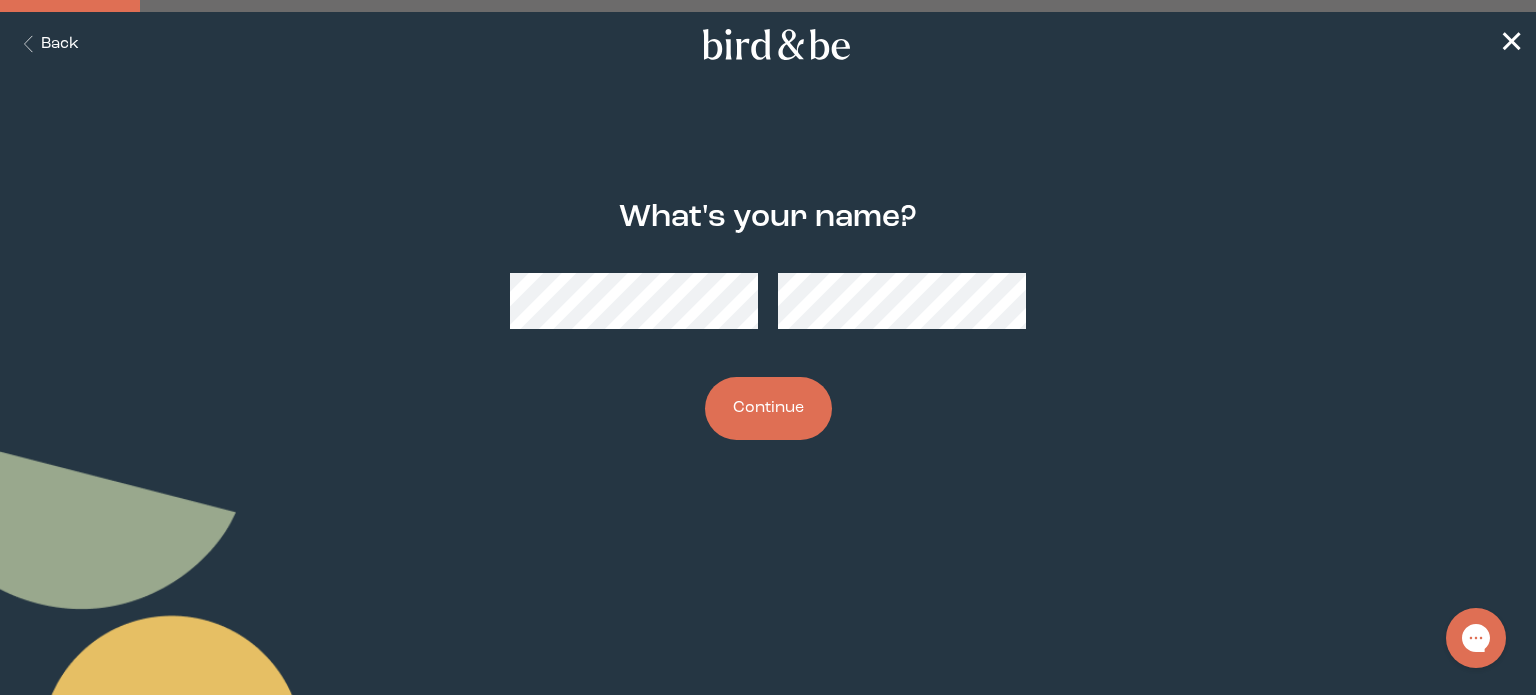 click on "Continue" at bounding box center (768, 408) 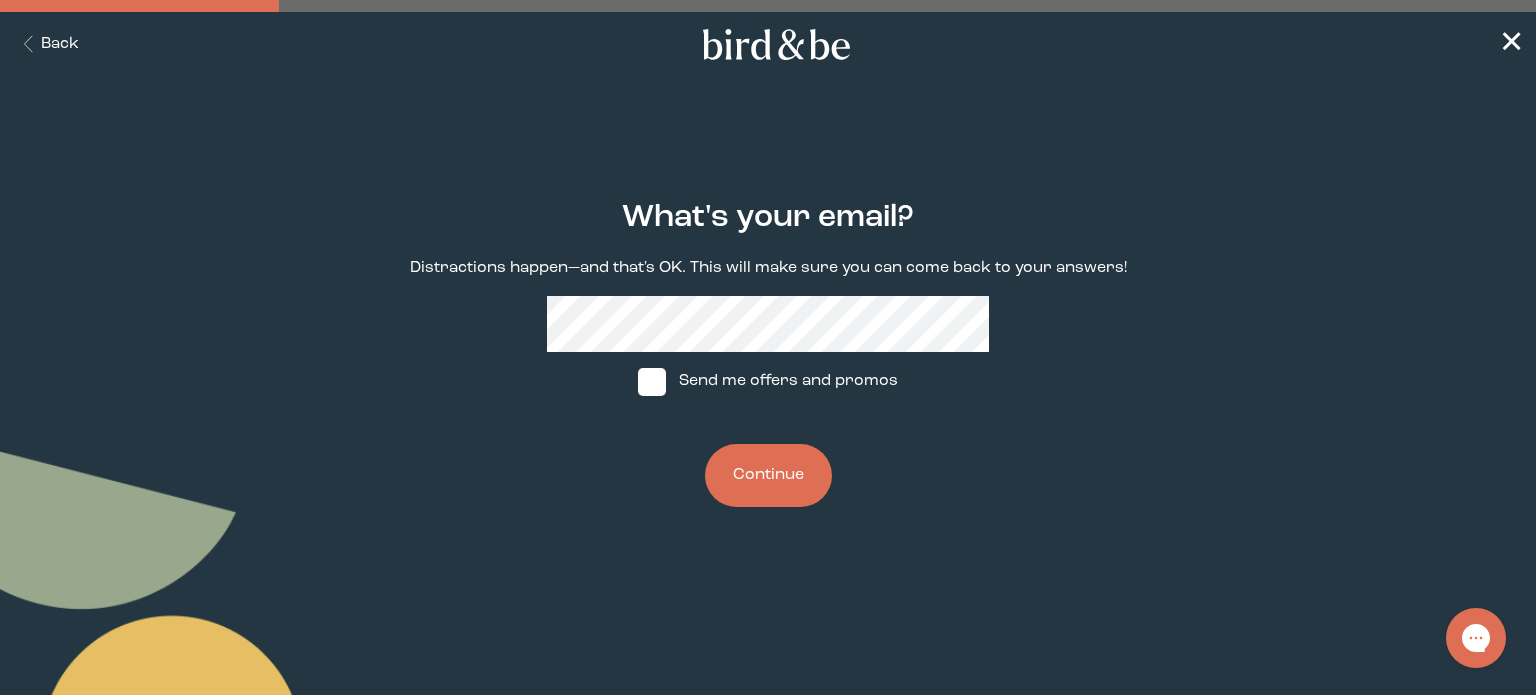 click on "Continue" at bounding box center [768, 475] 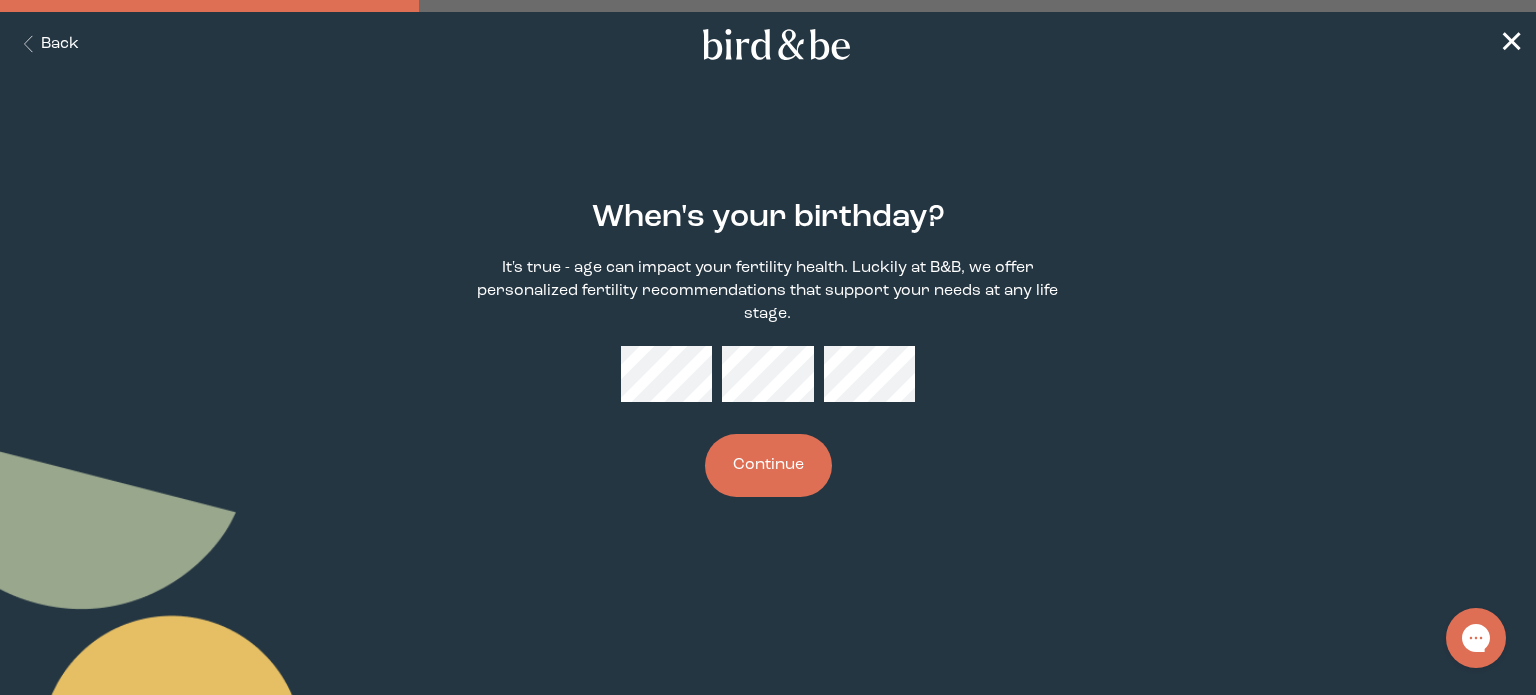 click on "Continue" at bounding box center [768, 465] 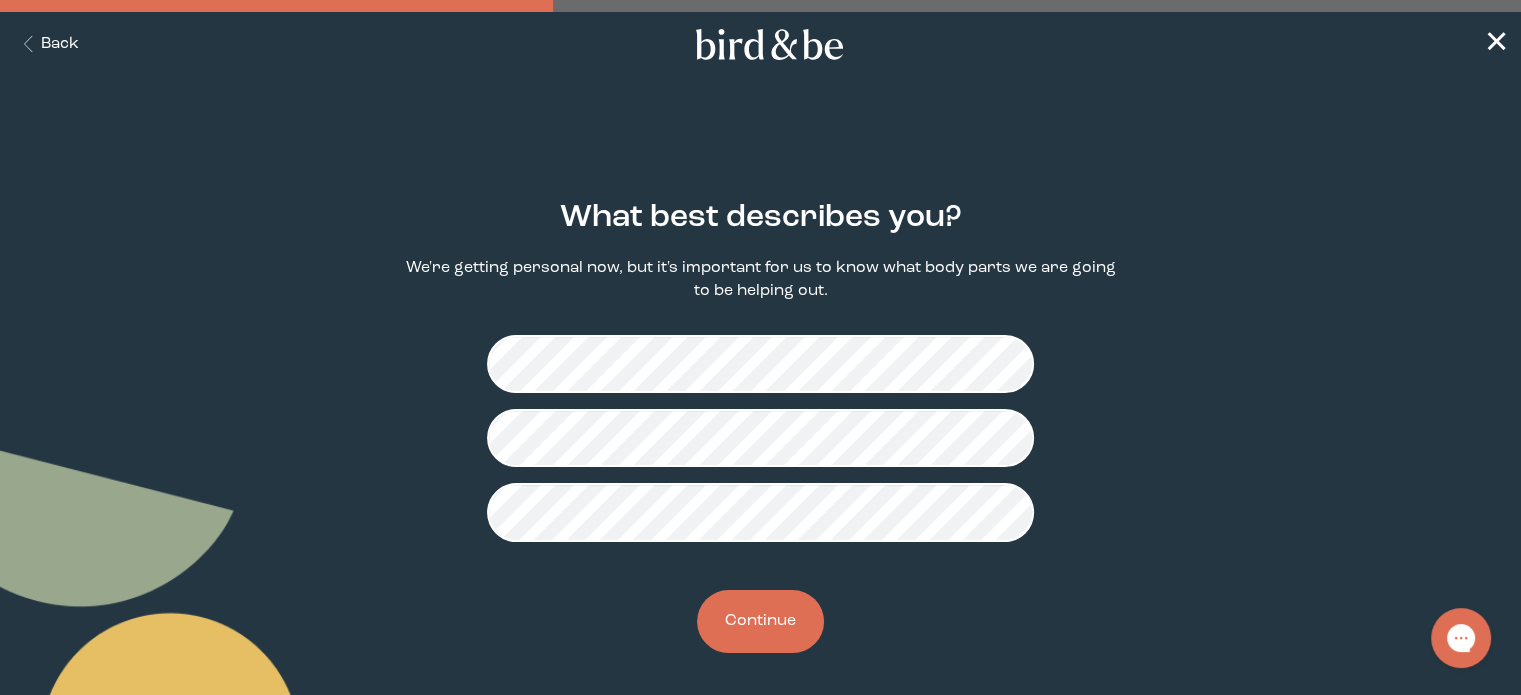 click on "Continue" at bounding box center [760, 621] 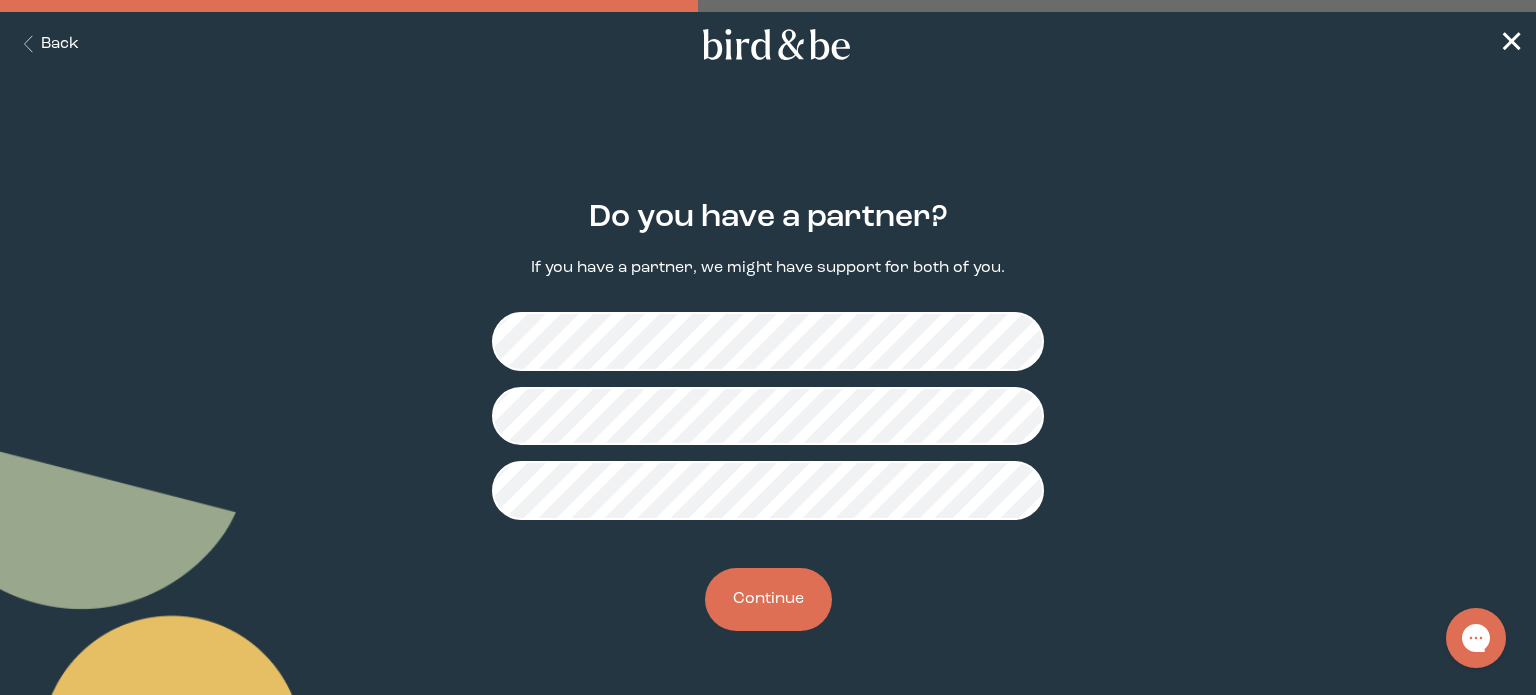 click on "Continue" at bounding box center [768, 599] 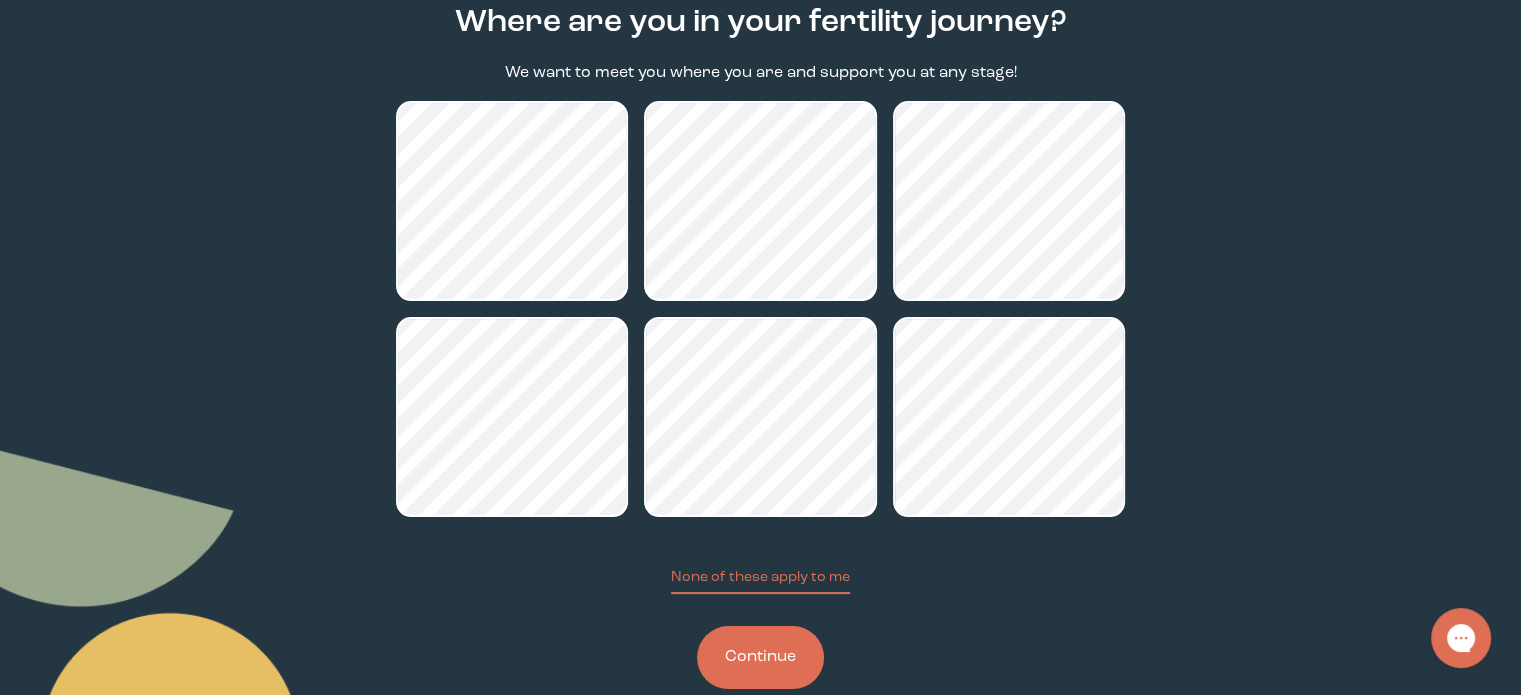 scroll, scrollTop: 194, scrollLeft: 0, axis: vertical 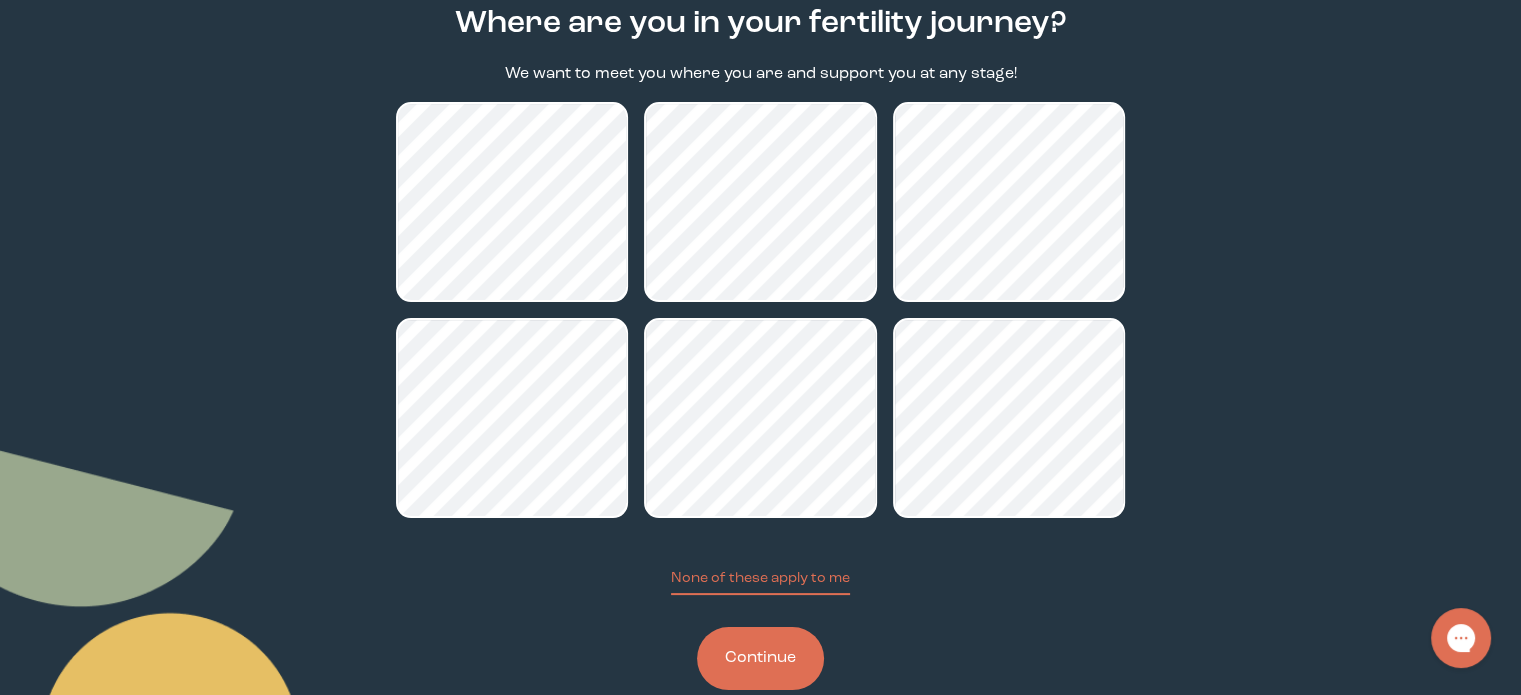 click on "Continue" at bounding box center [760, 658] 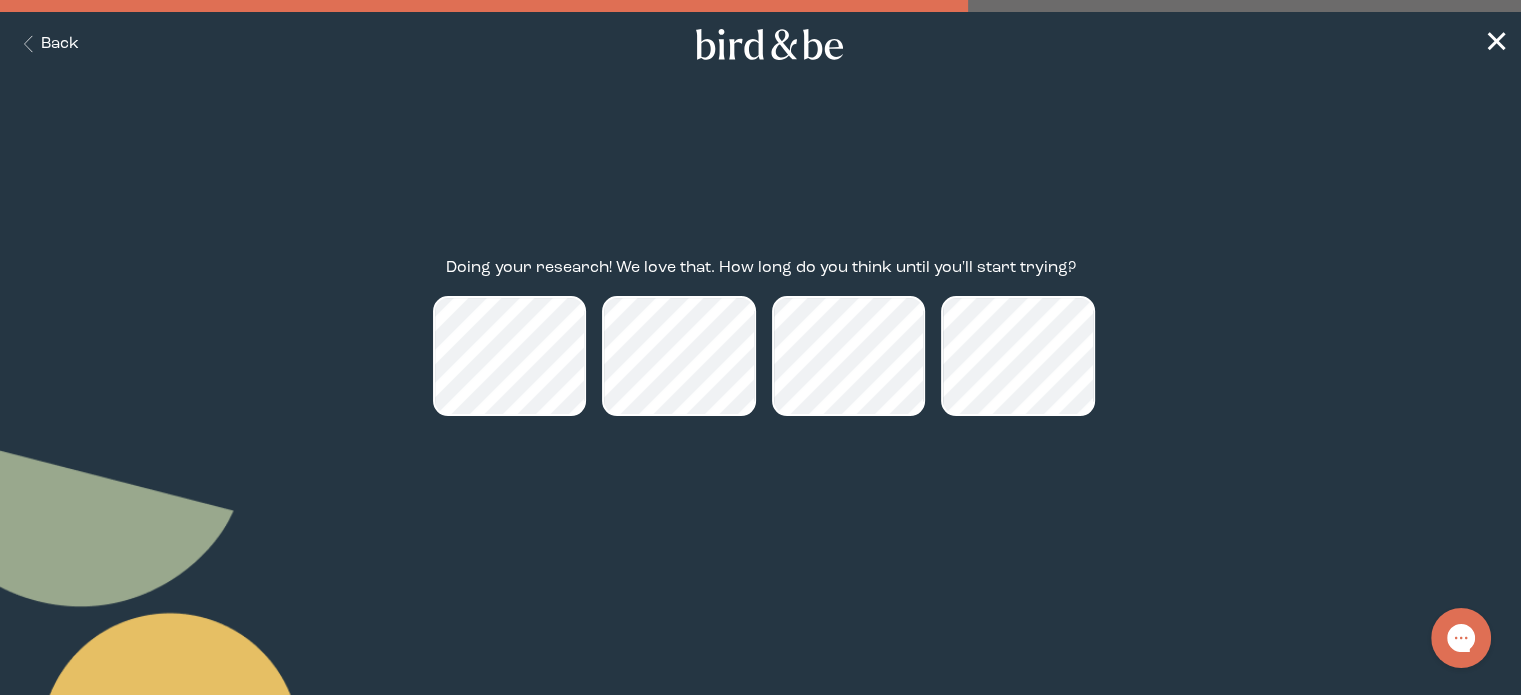 scroll, scrollTop: 0, scrollLeft: 0, axis: both 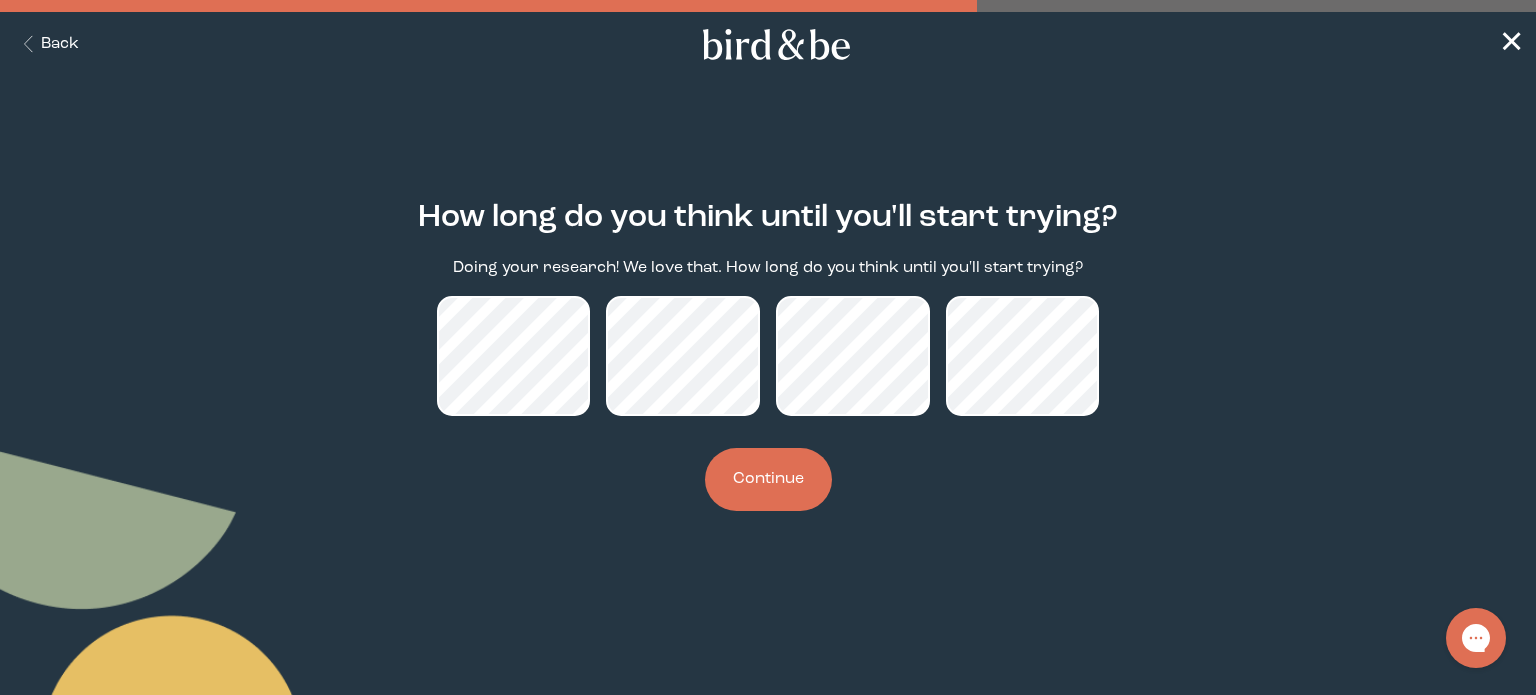 click on "Continue" at bounding box center [768, 479] 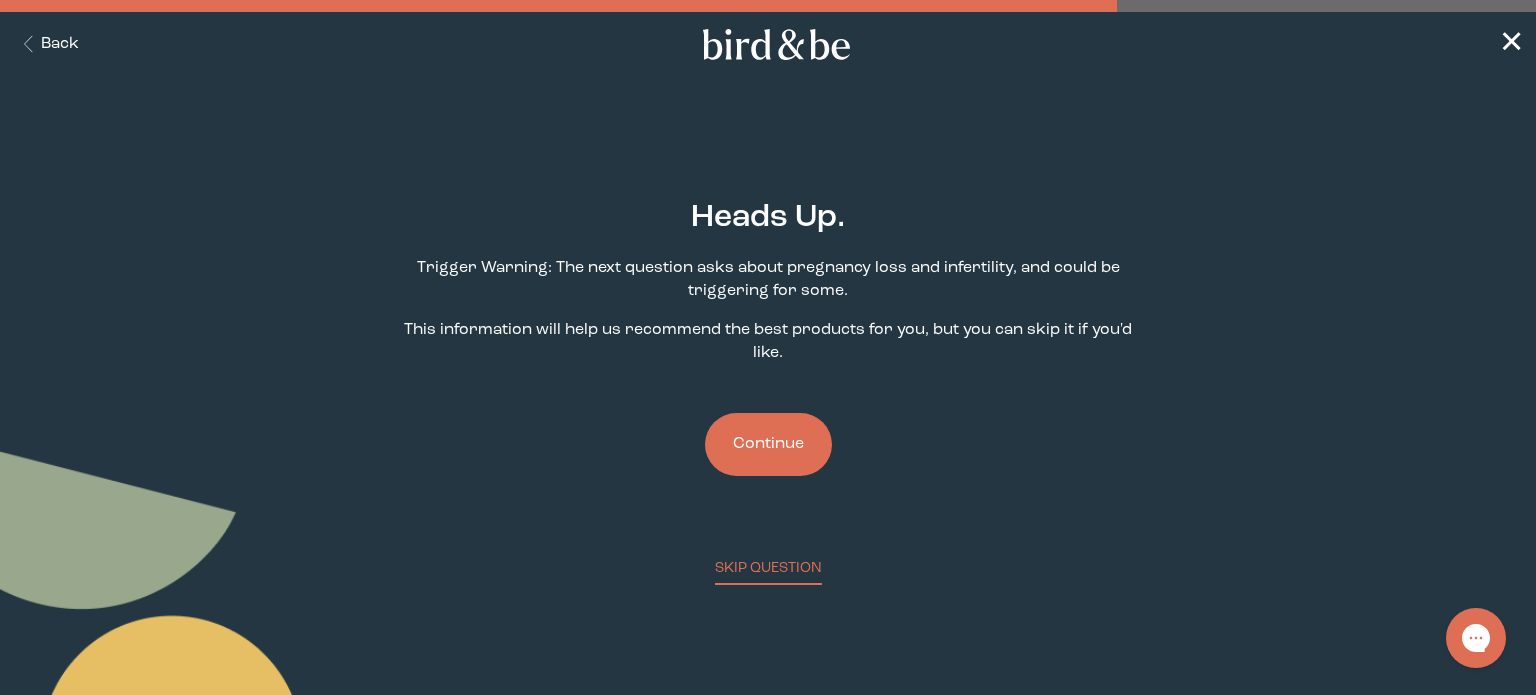 click on "Continue" at bounding box center [768, 444] 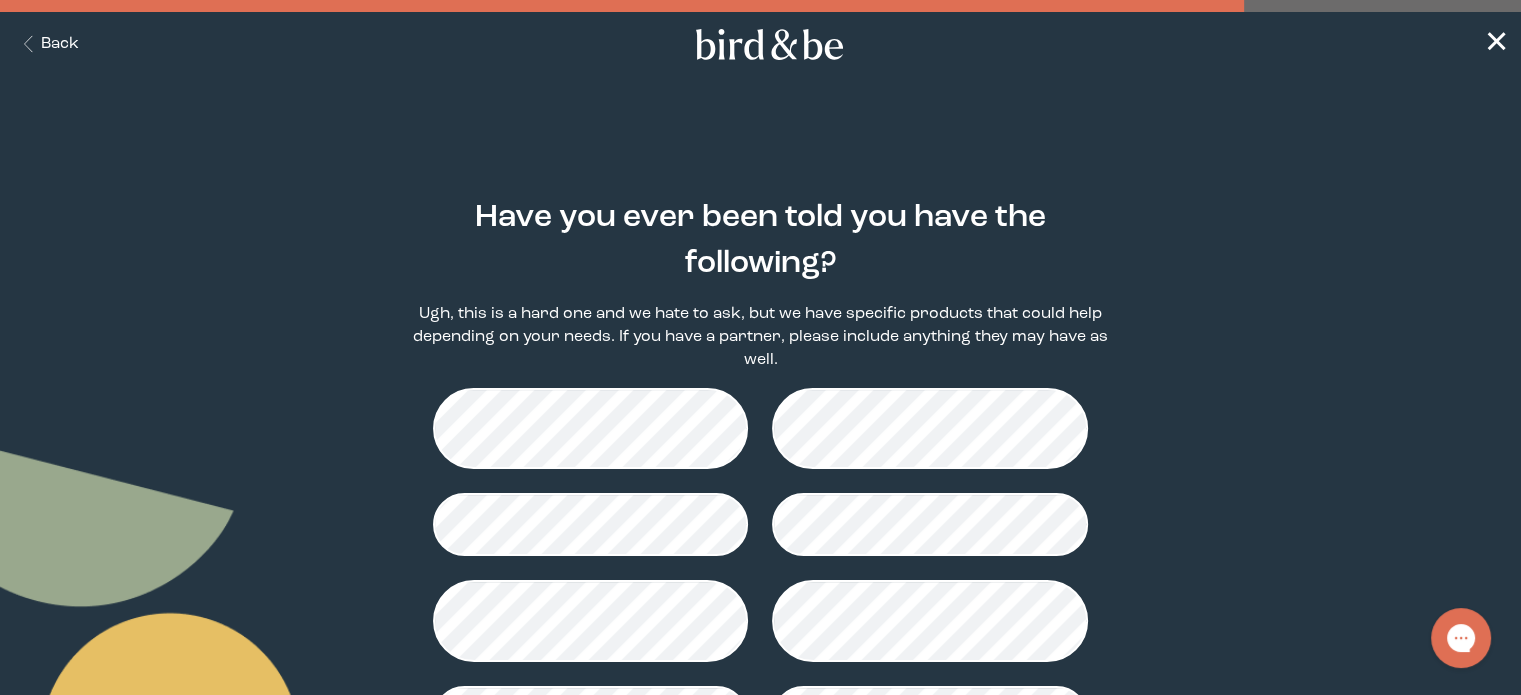 scroll, scrollTop: 148, scrollLeft: 0, axis: vertical 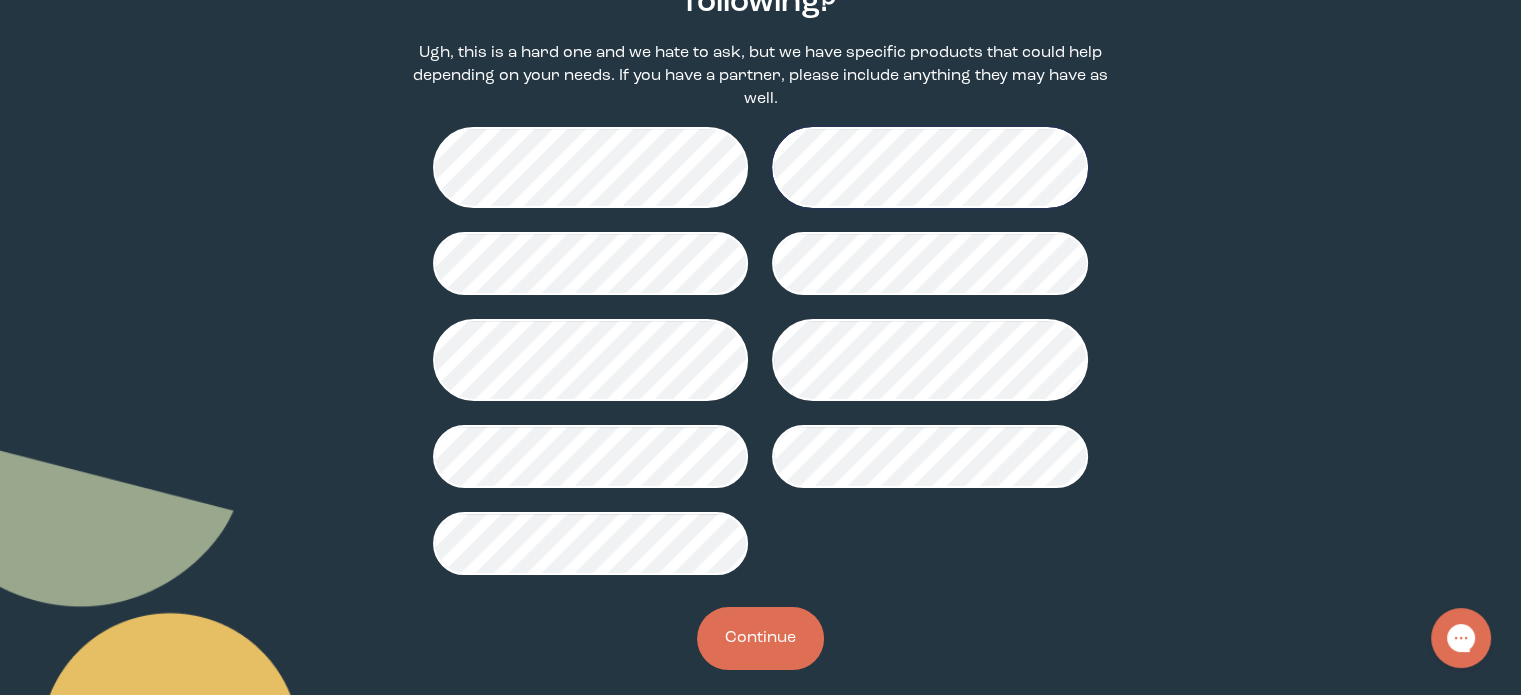click on "Continue" at bounding box center [760, 638] 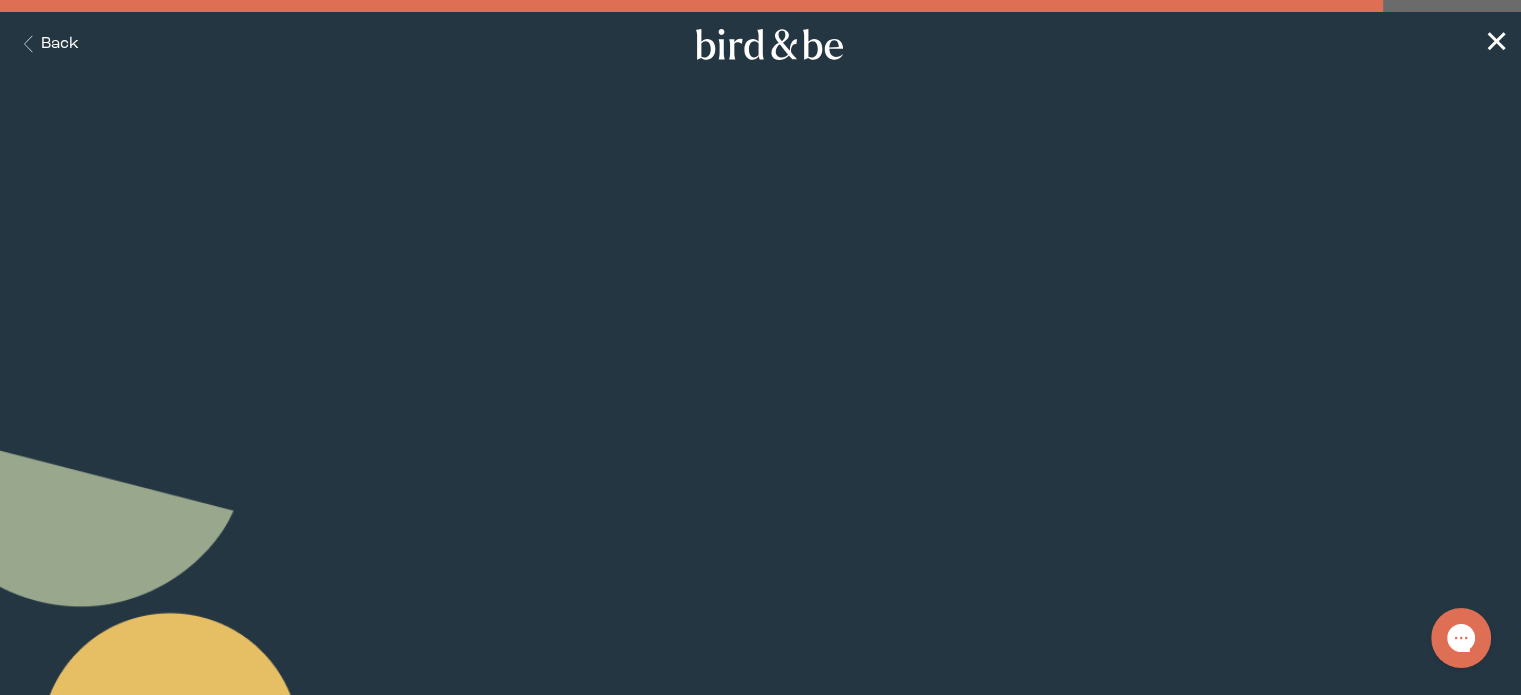 scroll, scrollTop: 0, scrollLeft: 0, axis: both 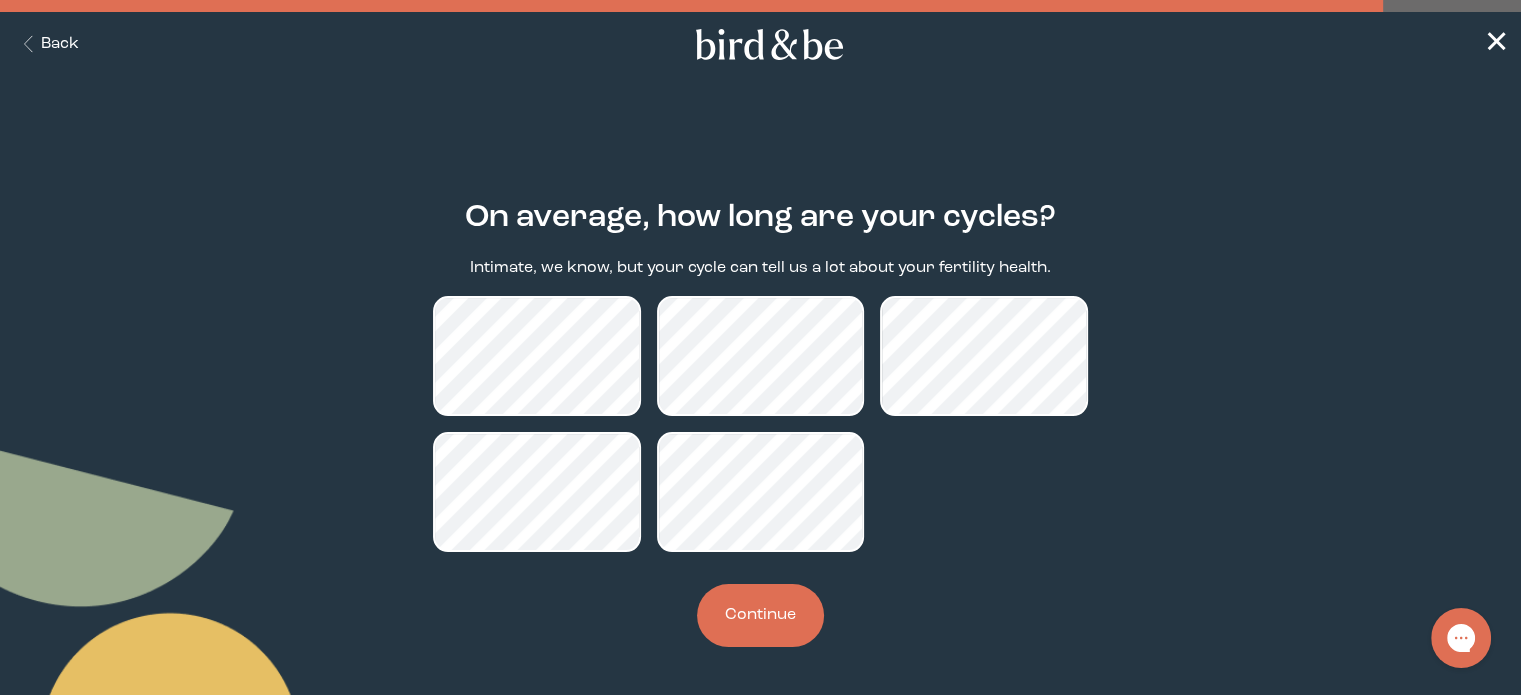 click on "Continue" at bounding box center [760, 615] 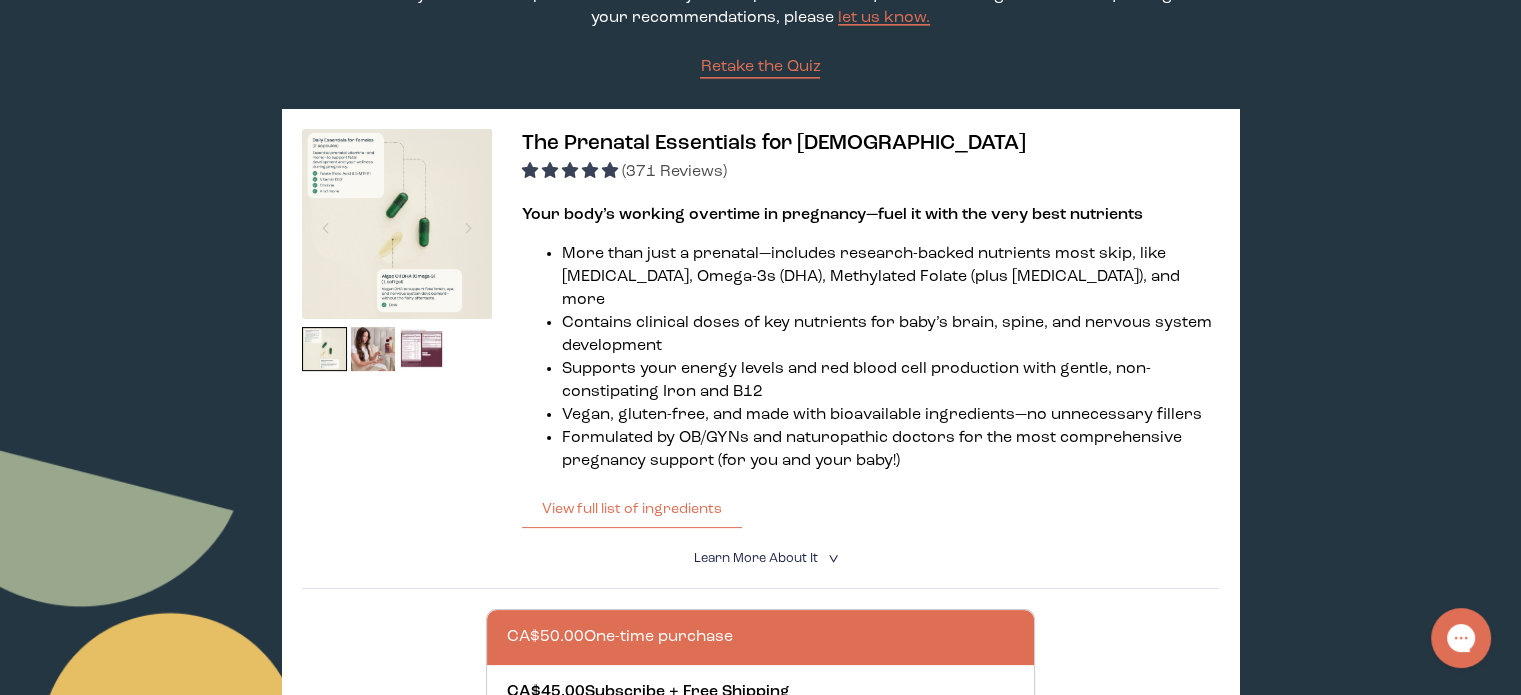 scroll, scrollTop: 240, scrollLeft: 0, axis: vertical 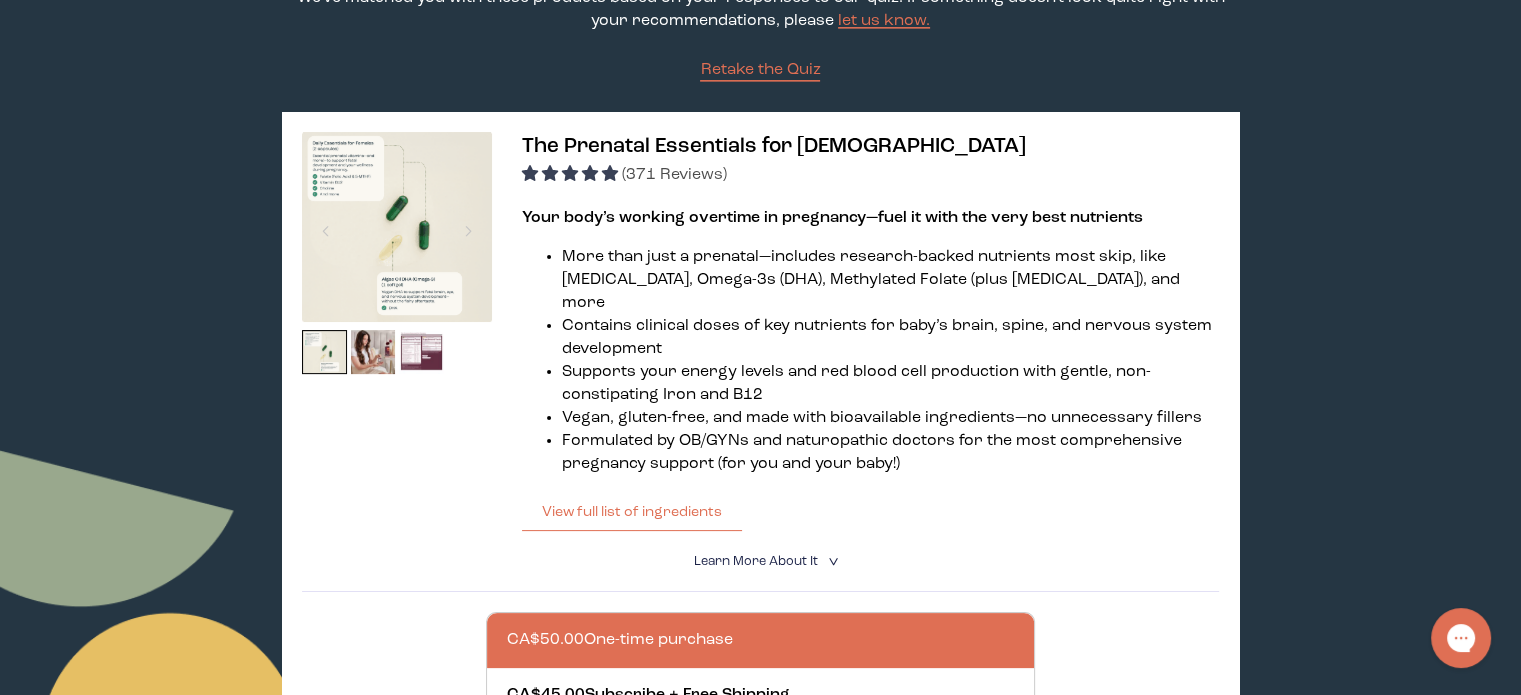 click on "Your body’s working overtime in pregnancy—fuel it with the very best nutrients
More than just a prenatal—includes research-backed nutrients most skip, like Choline, Omega-3s (DHA), Methylated Folate (plus Folic Acid), and more
Contains clinical doses of key nutrients for baby’s brain, spine, and nervous system development
Supports your energy levels and red blood cell production with gentle, non-constipating Iron and B12
Vegan, gluten-free, and made with bioavailable ingredients—no unnecessary fillers
Formulated by OB/GYNs and naturopathic doctors for the most comprehensive pregnancy support (for you and your baby!)
View full list of ingredients List of ingredients ✖
supplement facts
Serving Size:   1 Sachet (3 Capsules)
Servings per box   30
Vitamin A (as Vitamin A Palmitate)     540 mcg RAE    Daily Value: 72%
Vitamin B1 (as Thiamine)     5 mg    Daily Value: 357%
Vitamin B2 (as Riboflavin)    1.5 mg    Daily Value: 107%" at bounding box center (870, 369) 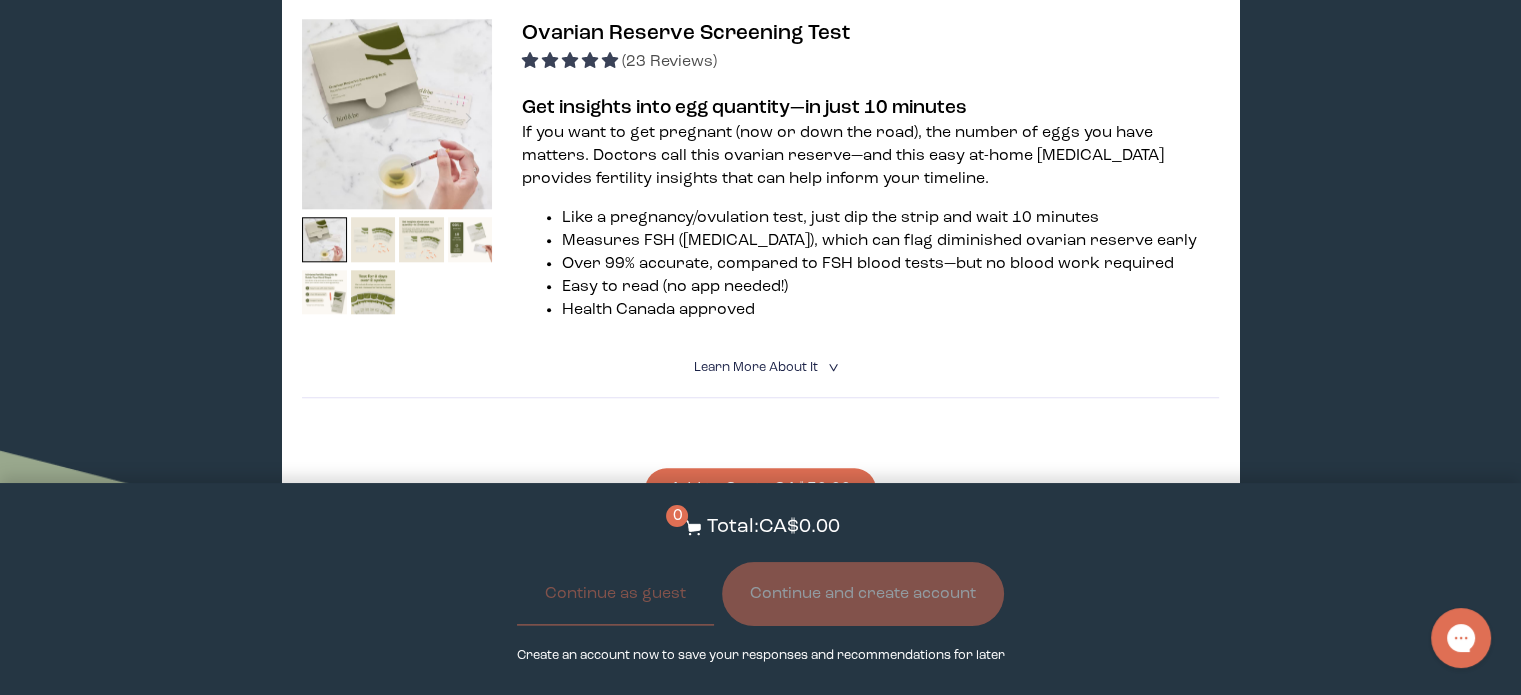 scroll, scrollTop: 1954, scrollLeft: 0, axis: vertical 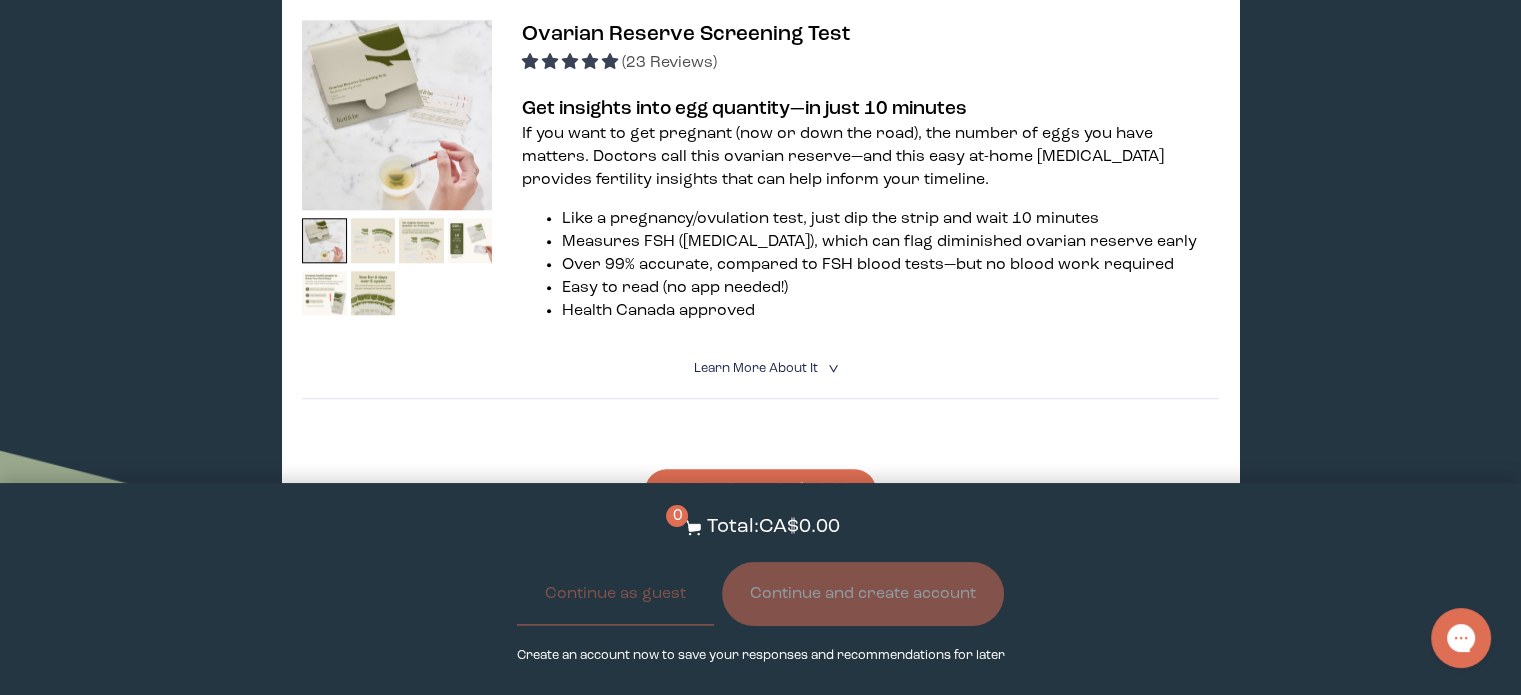 click on "Learn More About it   <" at bounding box center (760, 368) 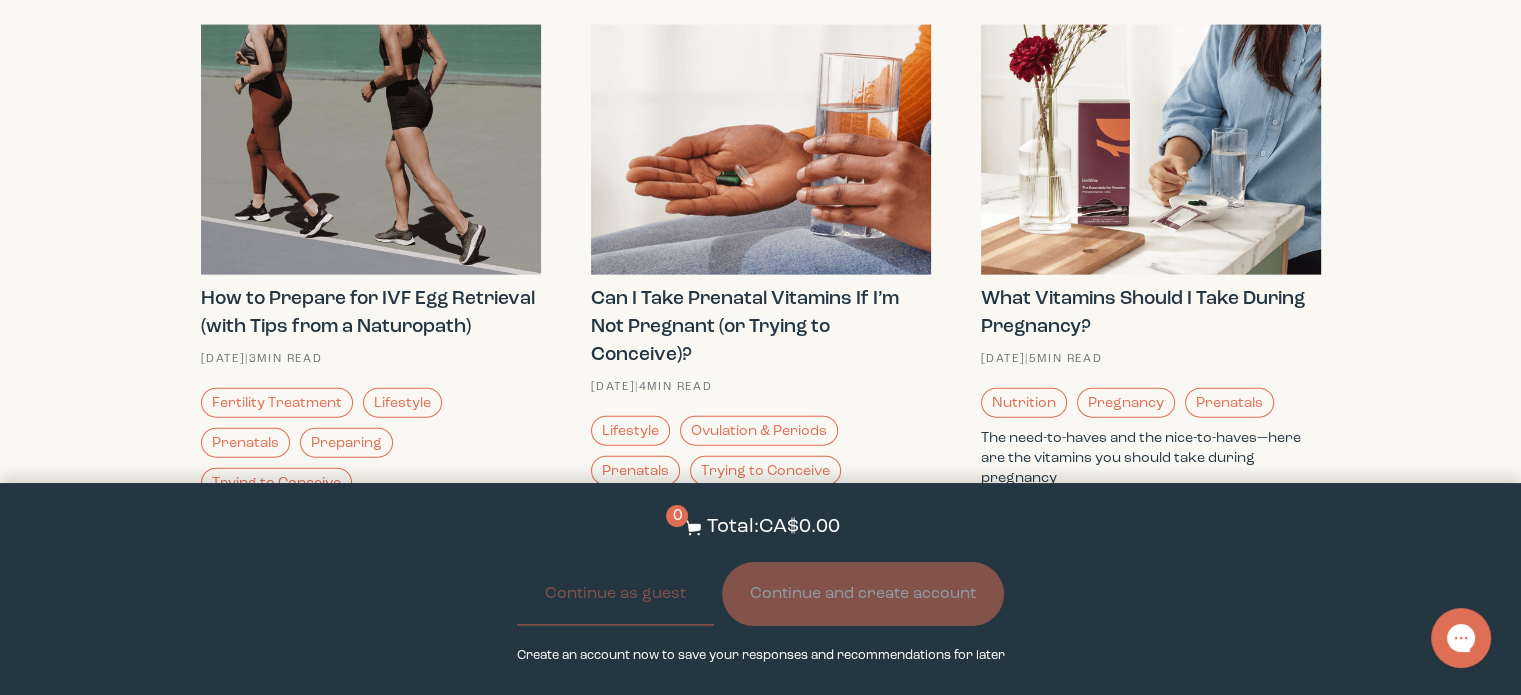 scroll, scrollTop: 4424, scrollLeft: 0, axis: vertical 